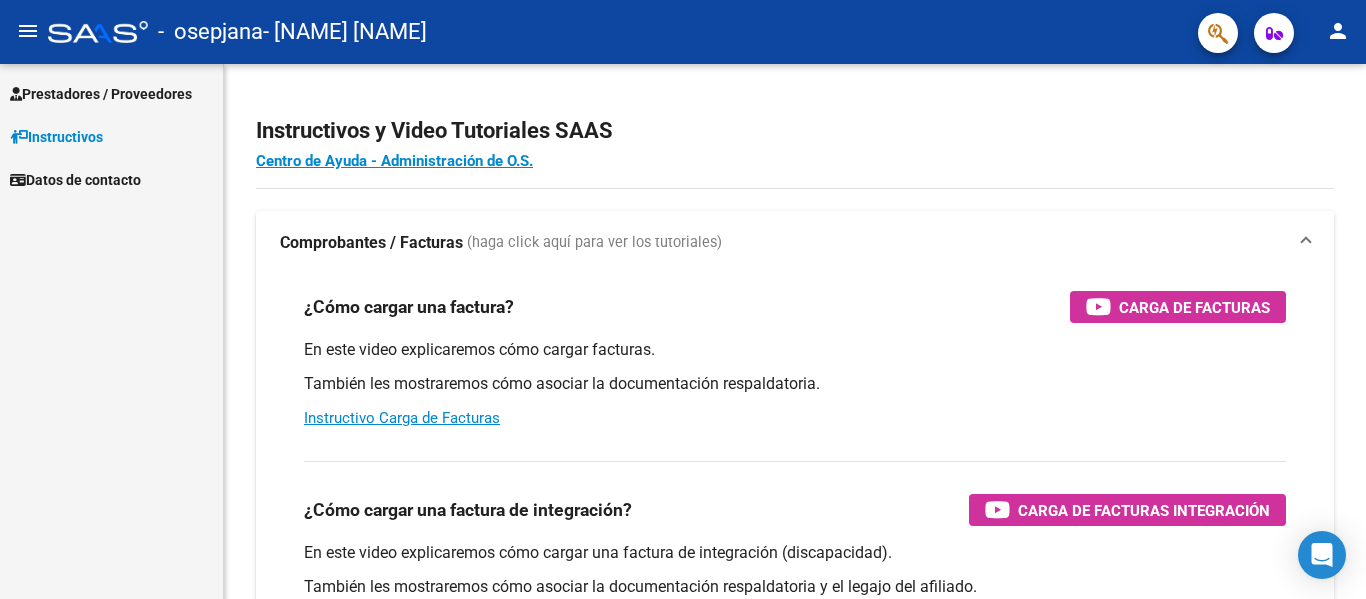 scroll, scrollTop: 0, scrollLeft: 0, axis: both 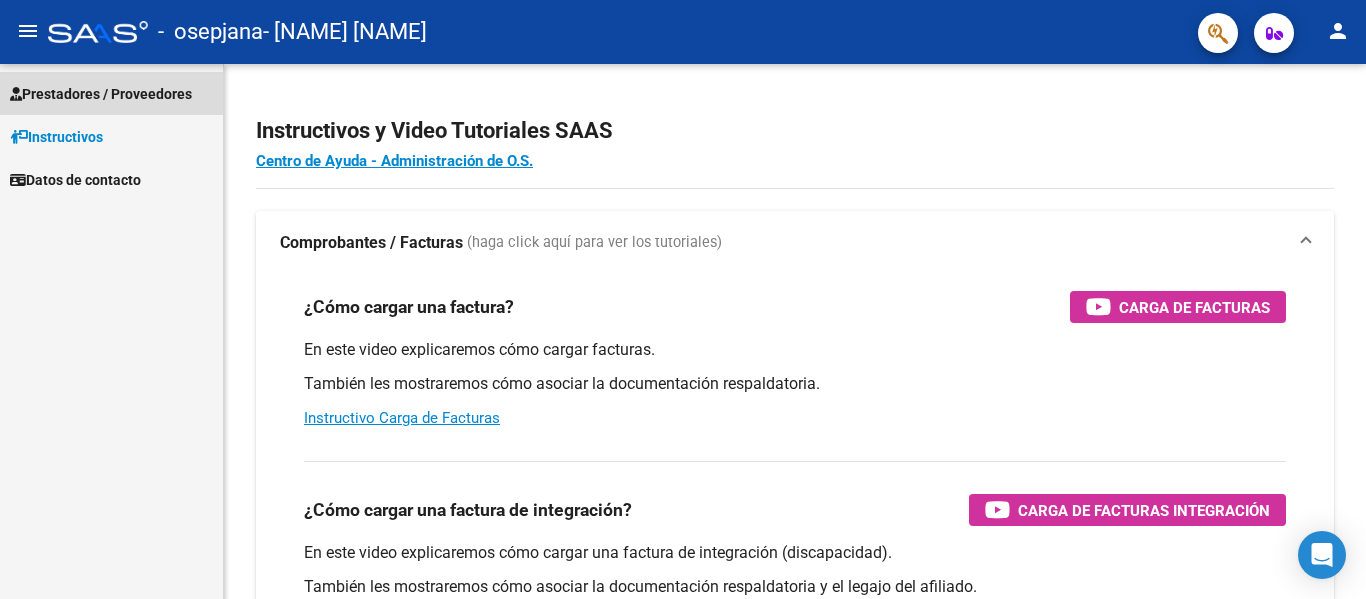 click on "Prestadores / Proveedores" at bounding box center [101, 94] 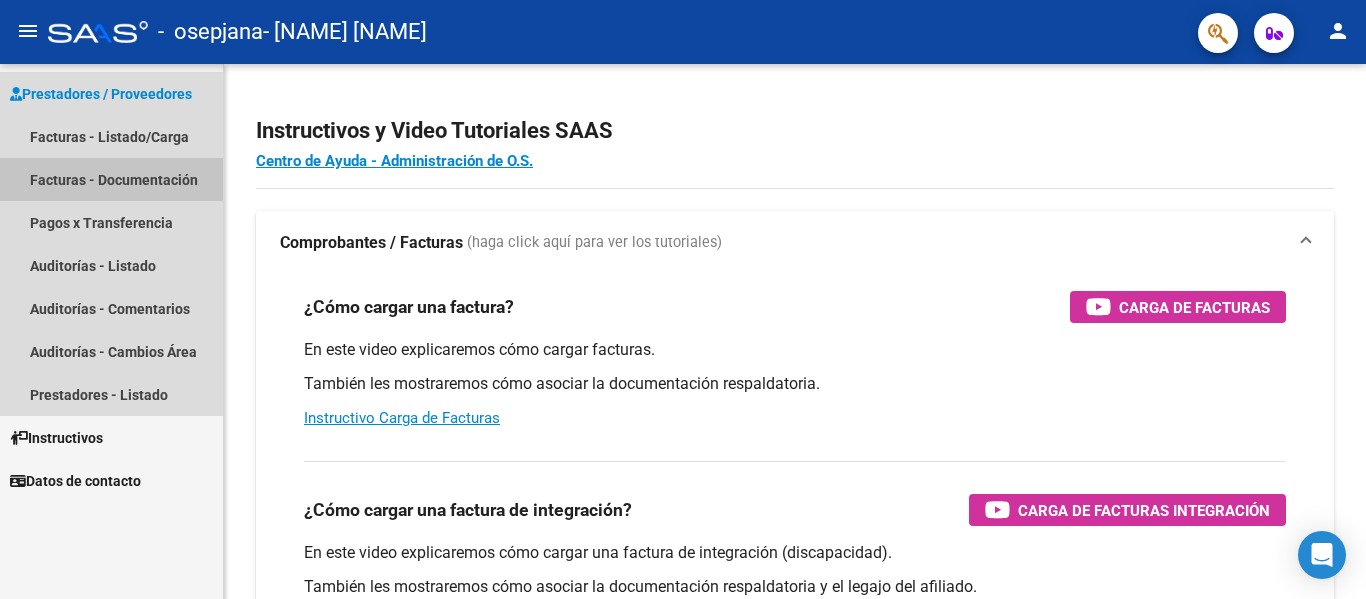 click on "Facturas - Documentación" at bounding box center (111, 179) 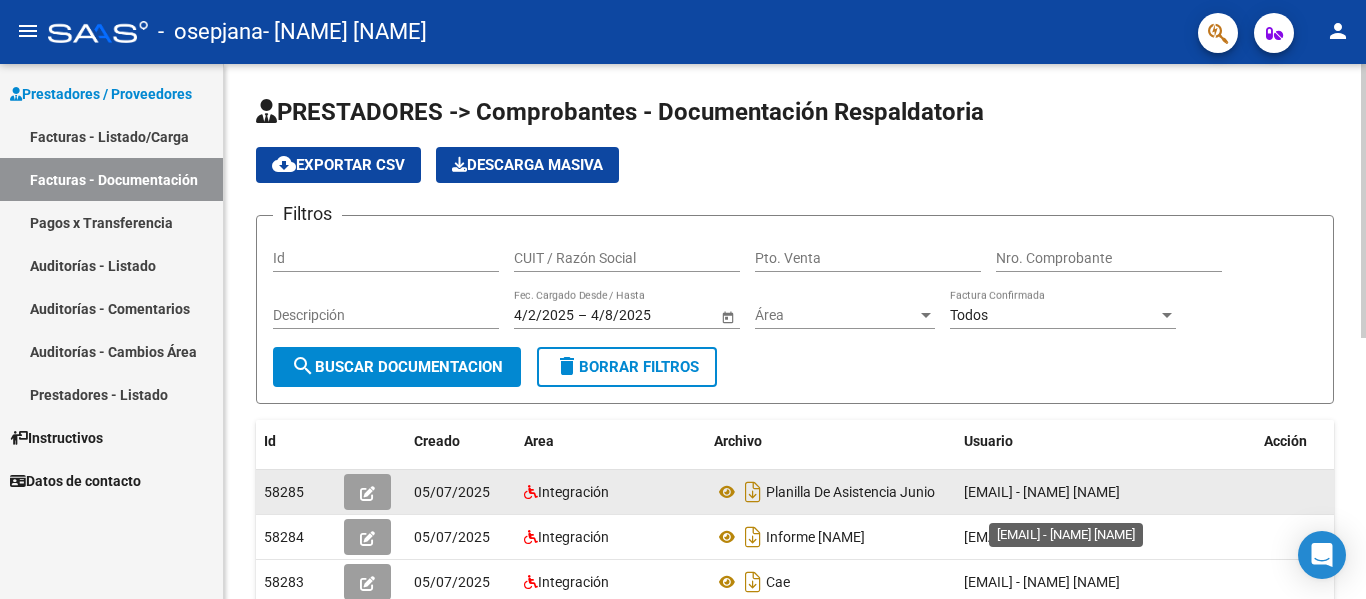 scroll, scrollTop: 4, scrollLeft: 0, axis: vertical 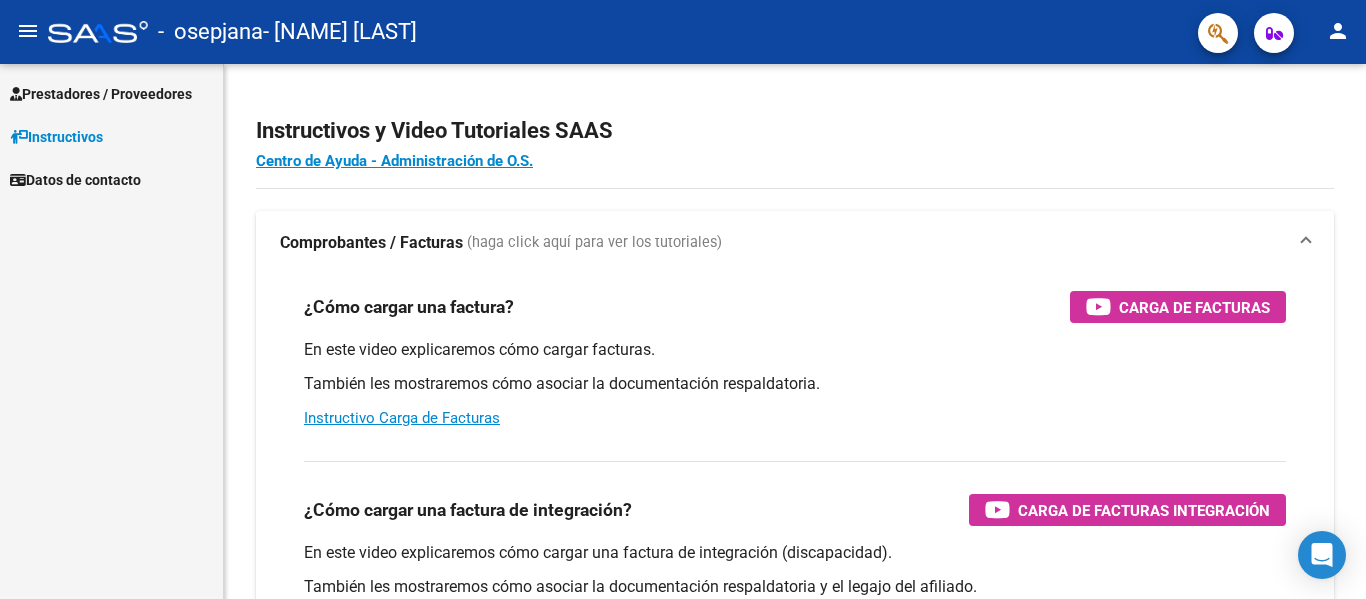 click on "Prestadores / Proveedores" at bounding box center (101, 94) 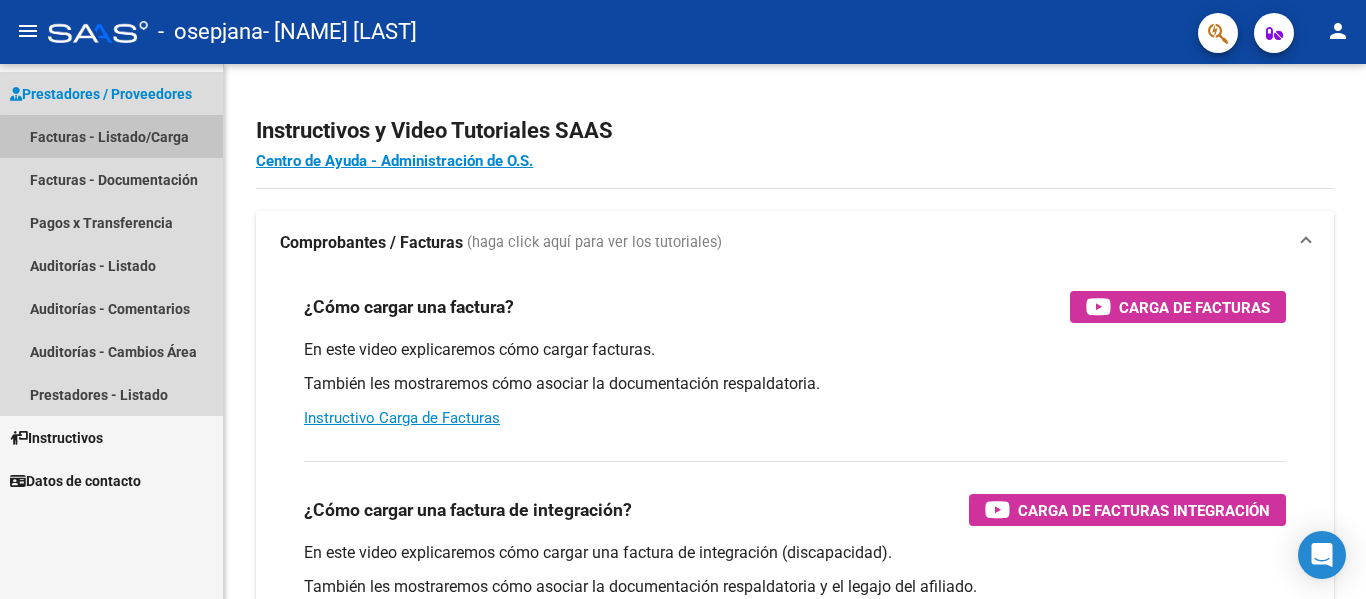 click on "Facturas - Listado/Carga" at bounding box center (111, 136) 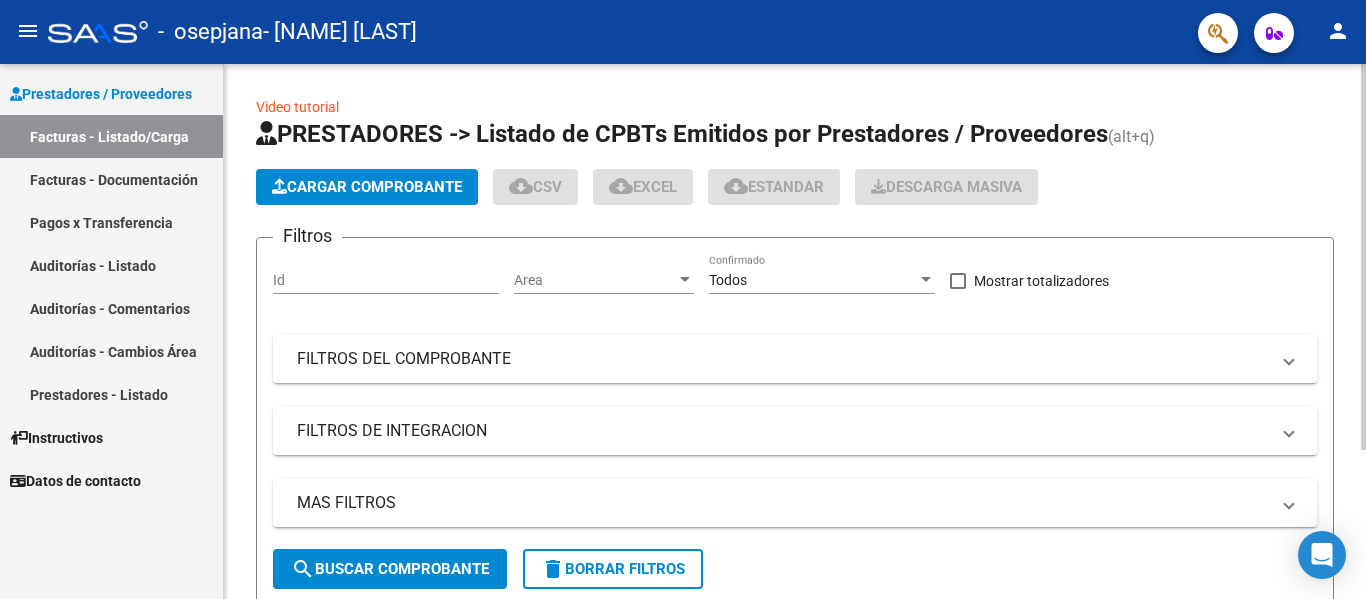 click on "Cargar Comprobante" 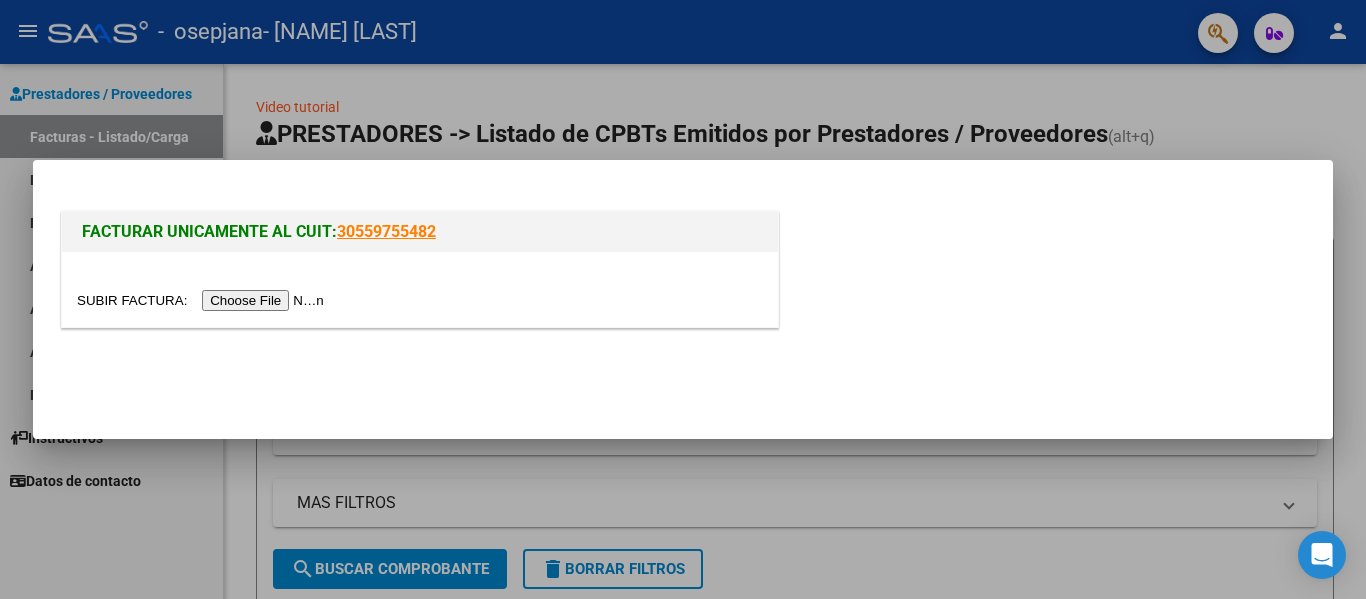 click at bounding box center [203, 300] 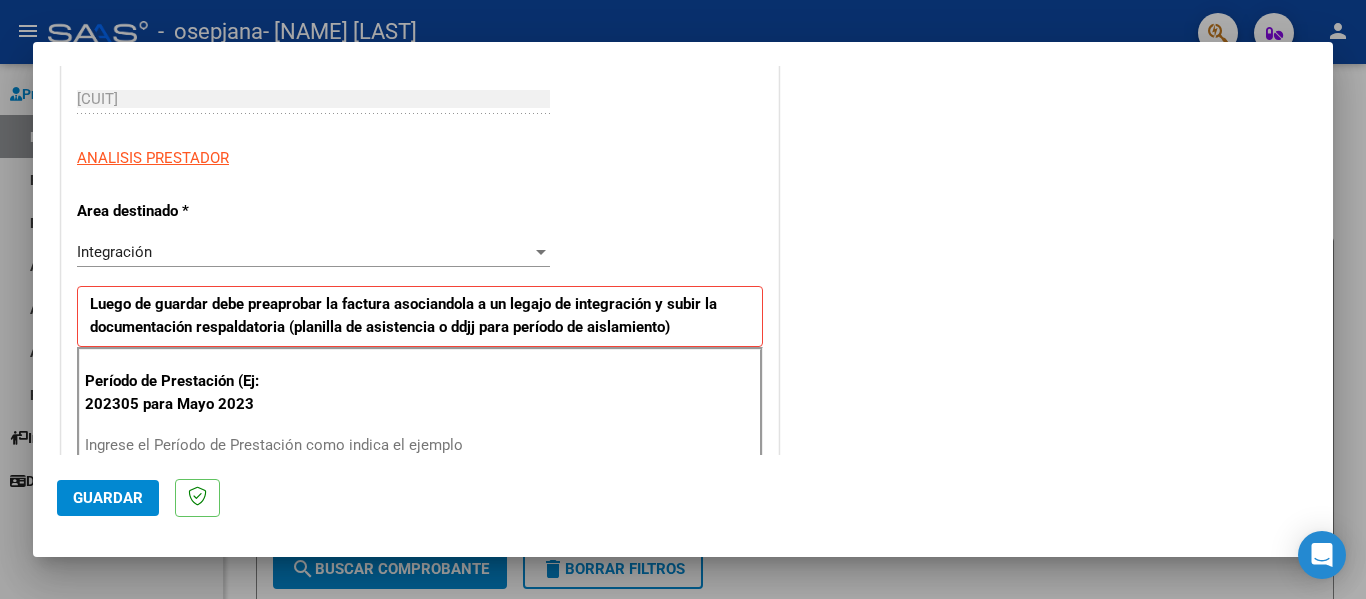 scroll, scrollTop: 400, scrollLeft: 0, axis: vertical 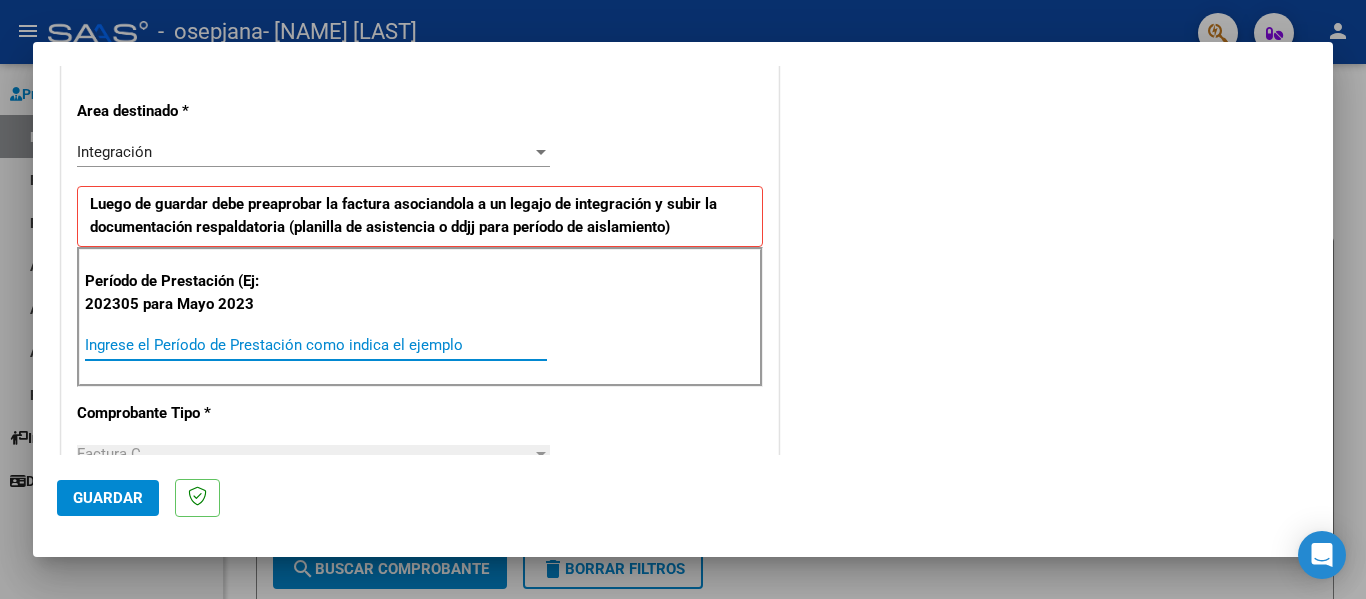 click on "Ingrese el Período de Prestación como indica el ejemplo" at bounding box center [316, 345] 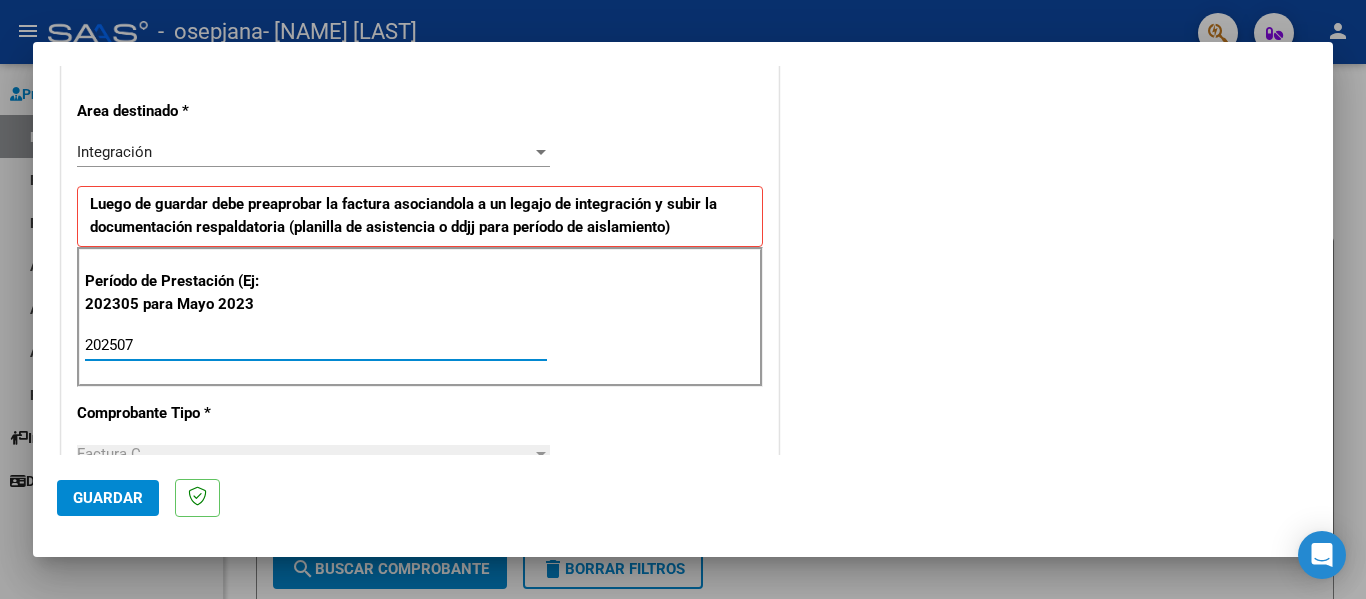 type on "202507" 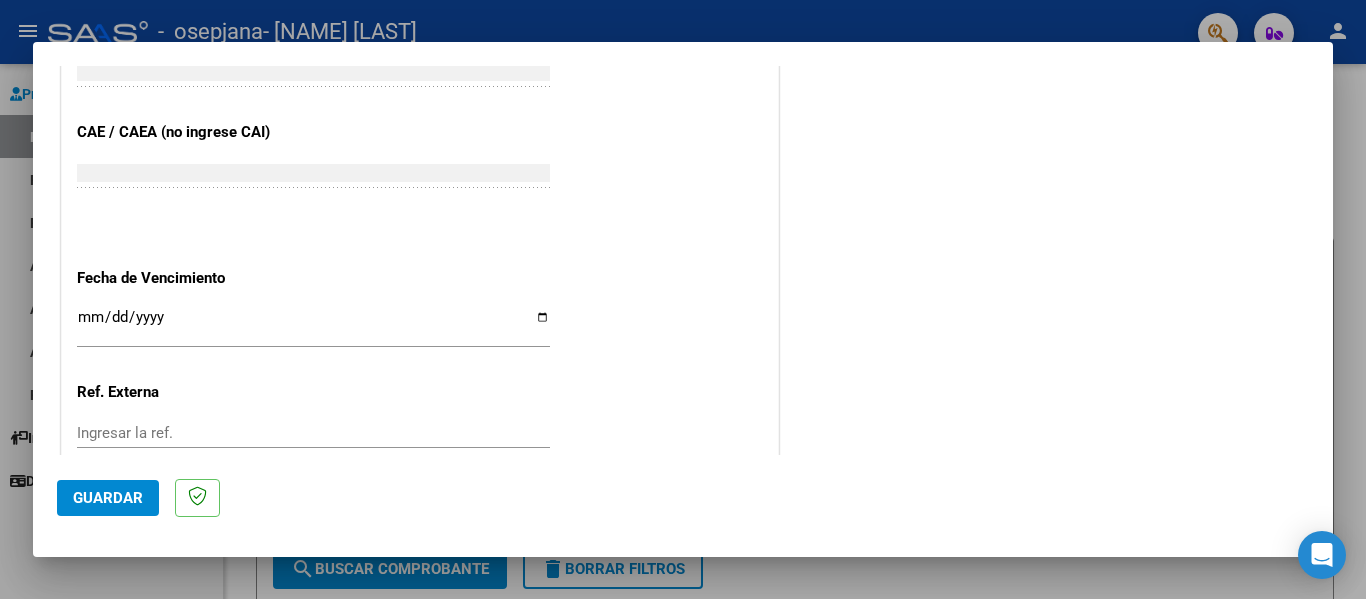 scroll, scrollTop: 1300, scrollLeft: 0, axis: vertical 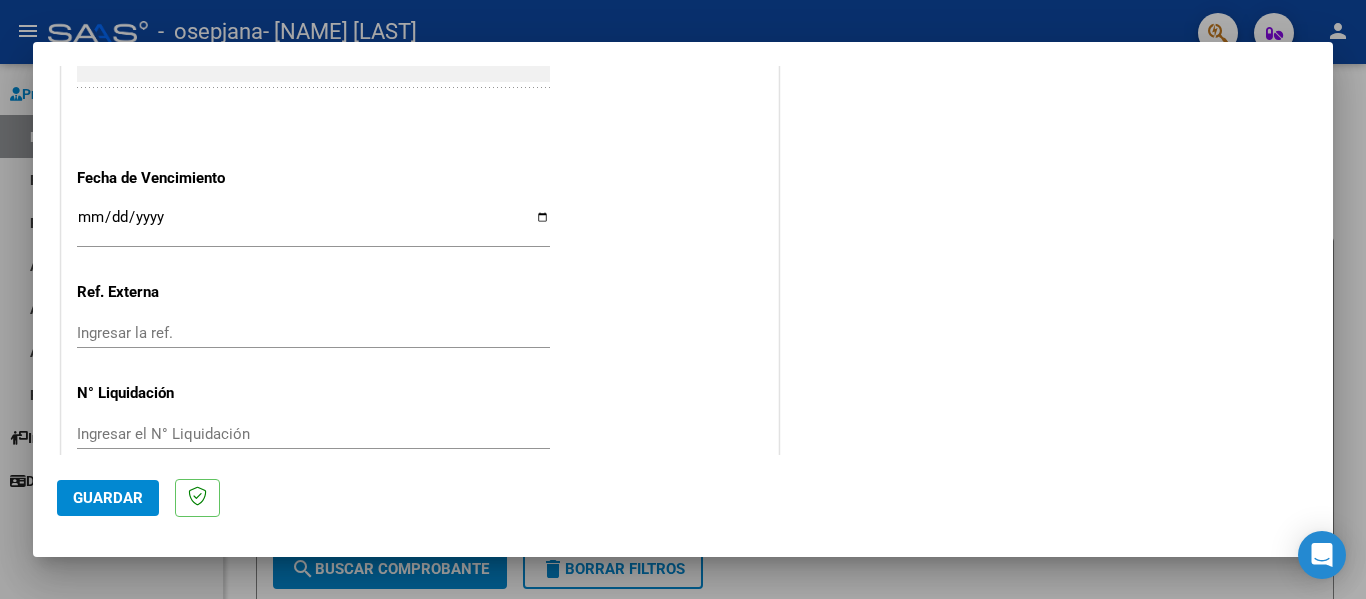 click on "Ingresar la fecha" at bounding box center (313, 225) 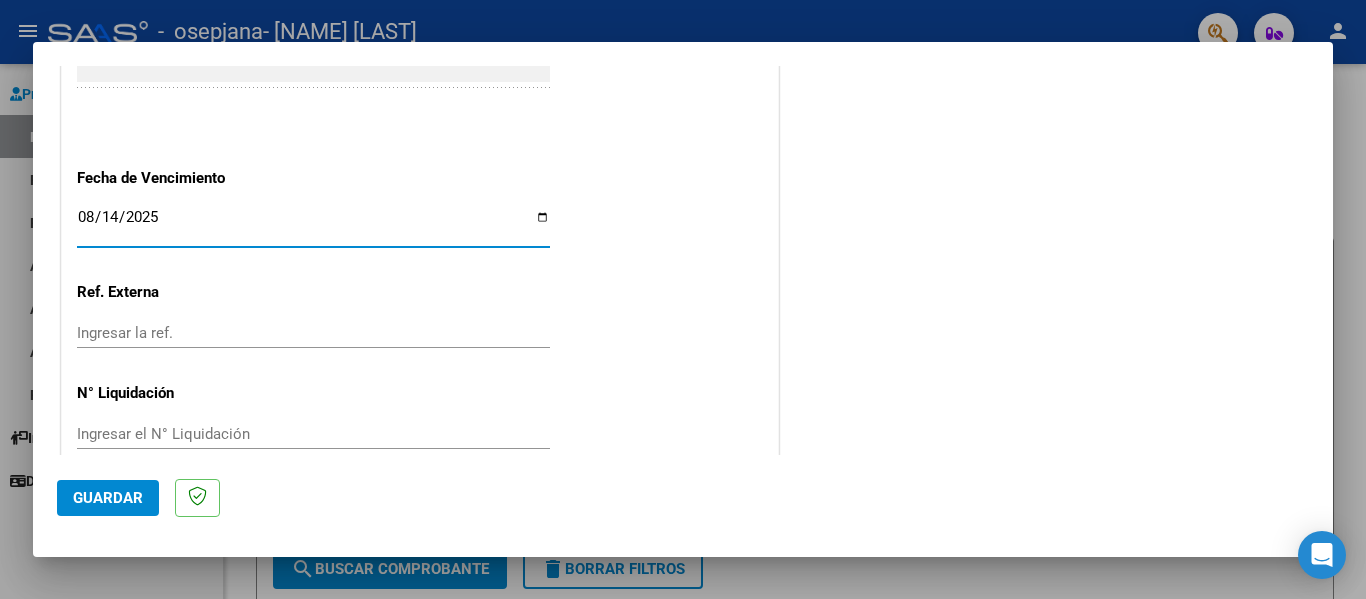 type on "2025-08-14" 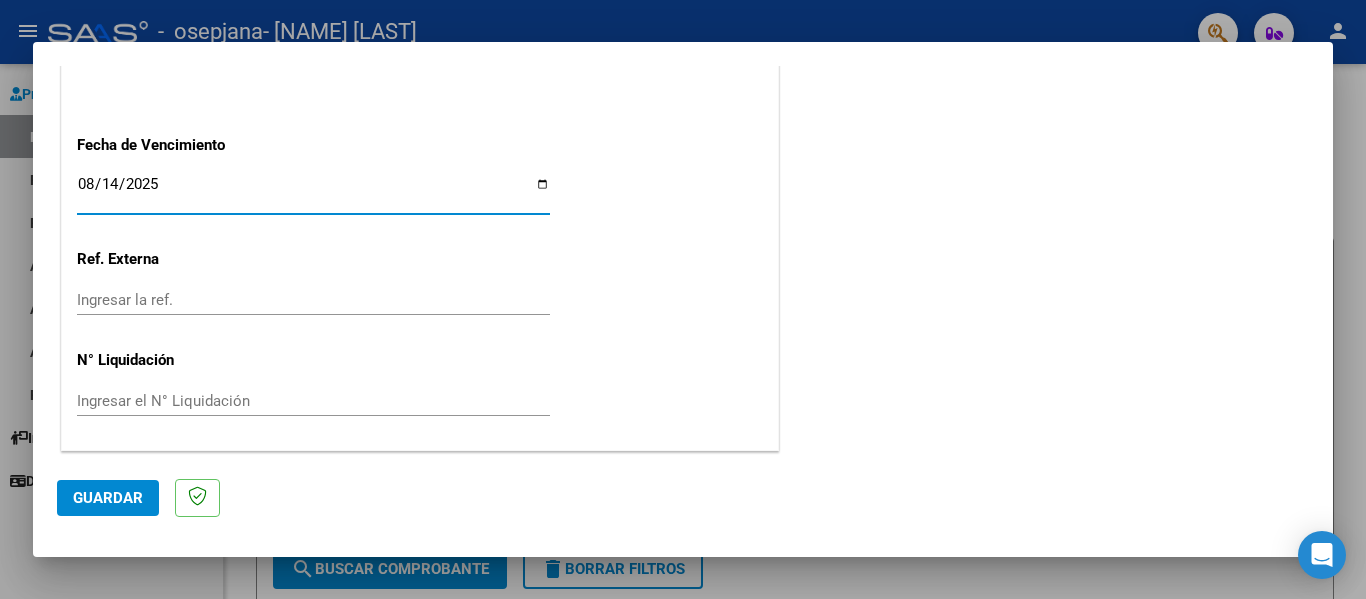 click on "Guardar" 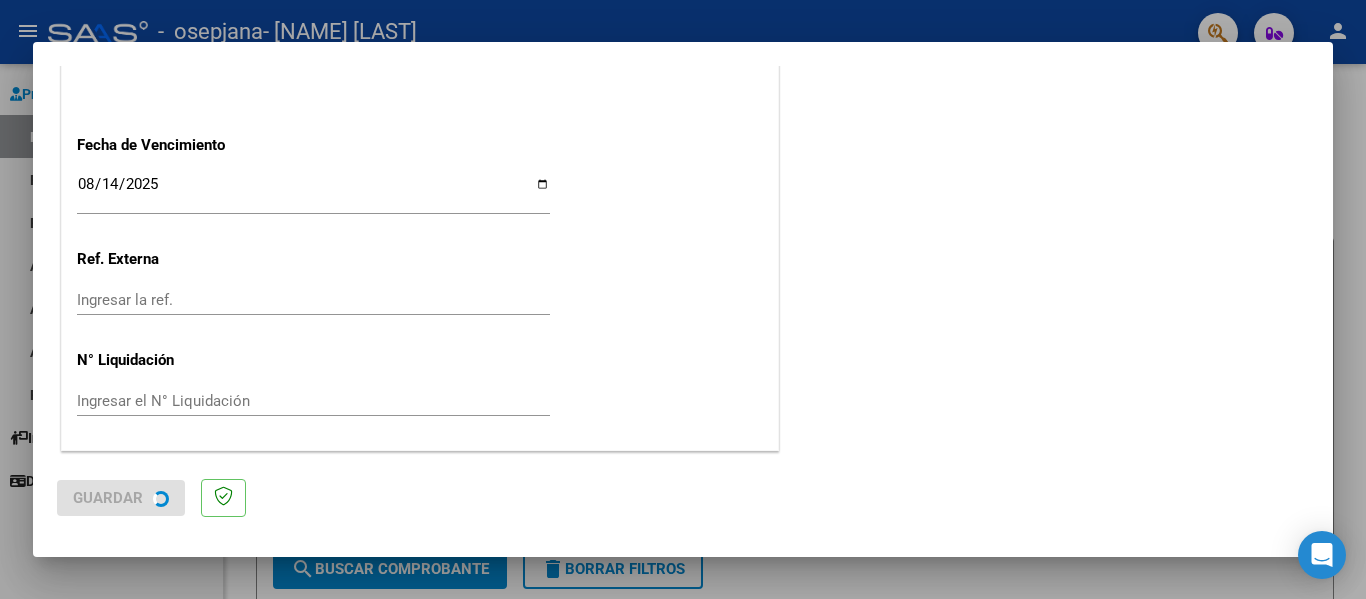 scroll, scrollTop: 0, scrollLeft: 0, axis: both 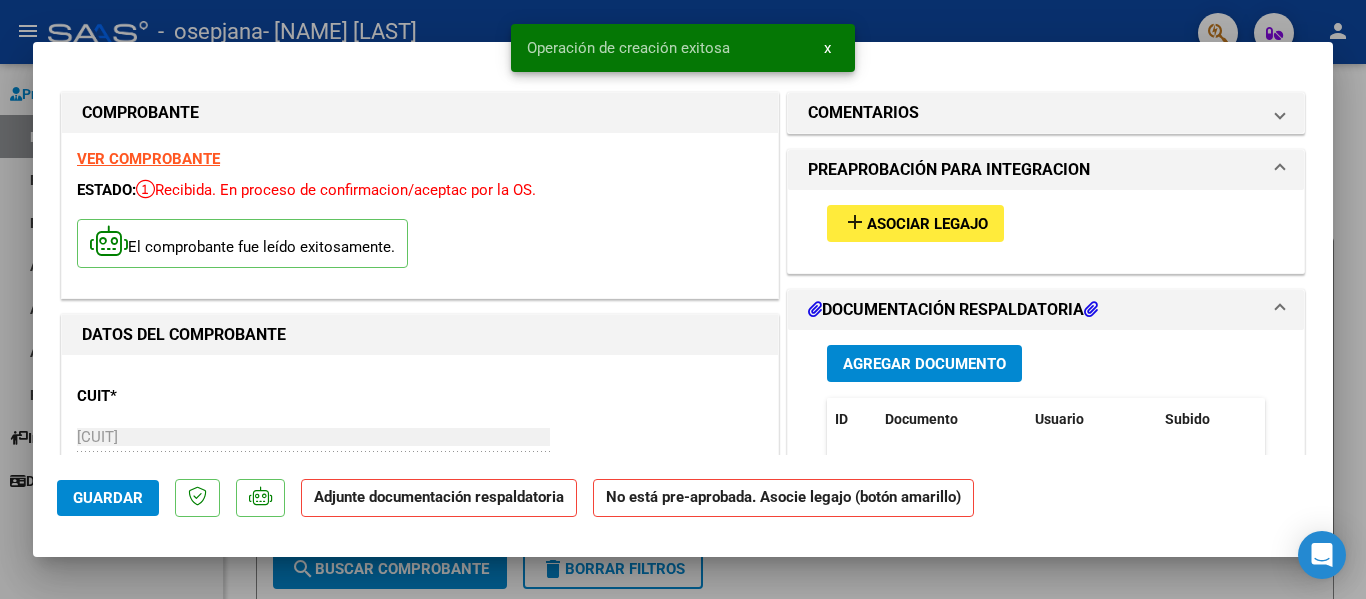 click on "Asociar Legajo" at bounding box center (927, 224) 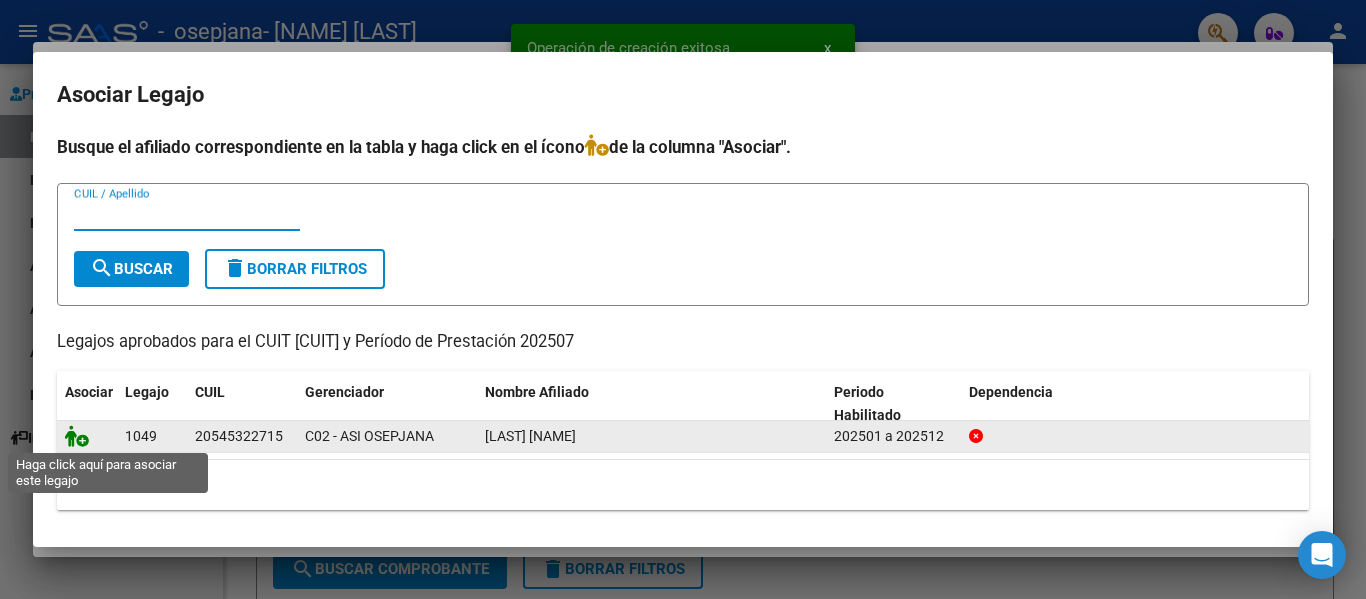 click 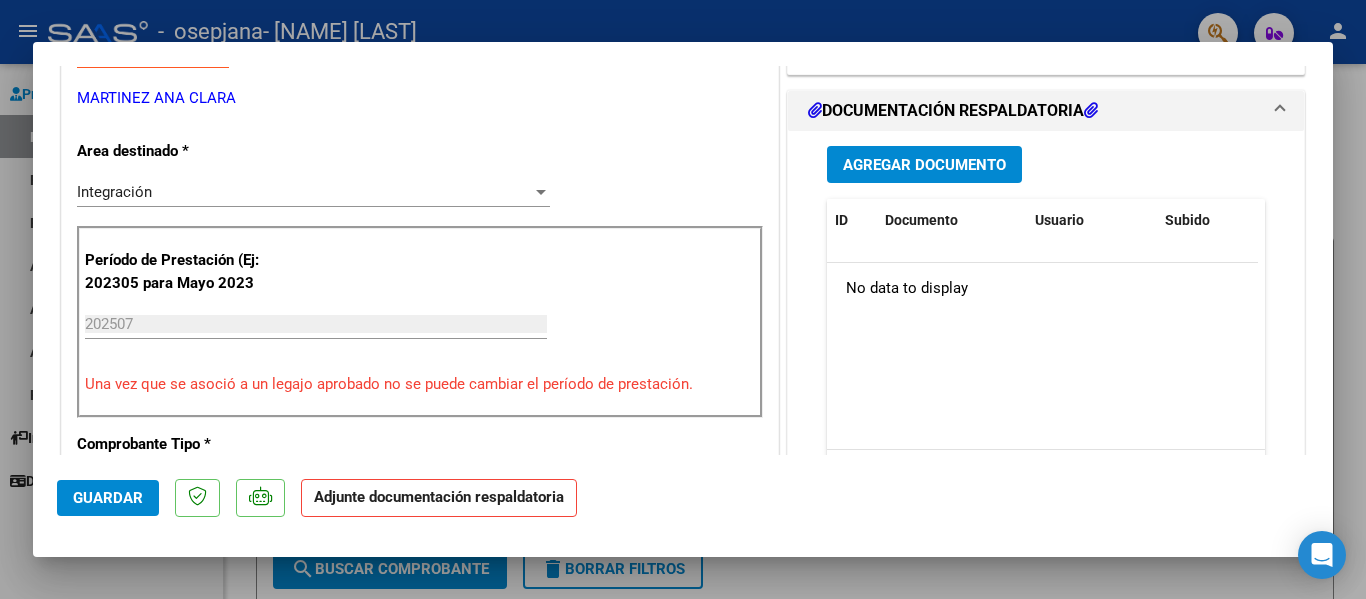 scroll, scrollTop: 300, scrollLeft: 0, axis: vertical 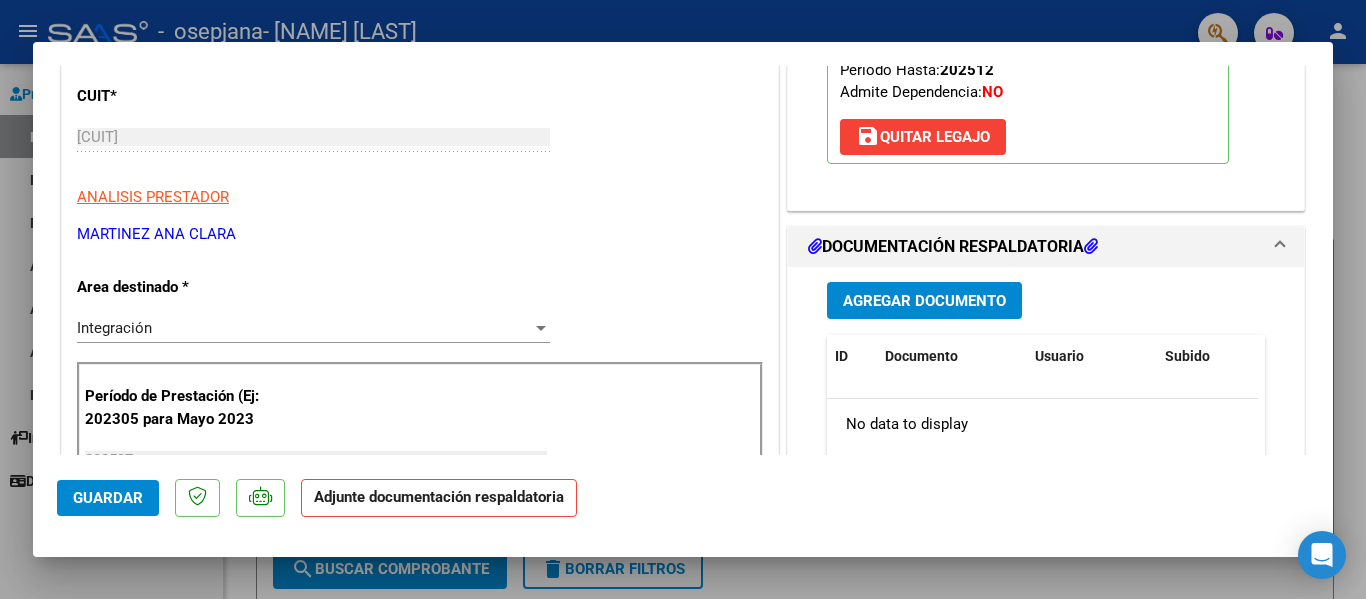 click on "Agregar Documento" at bounding box center [924, 301] 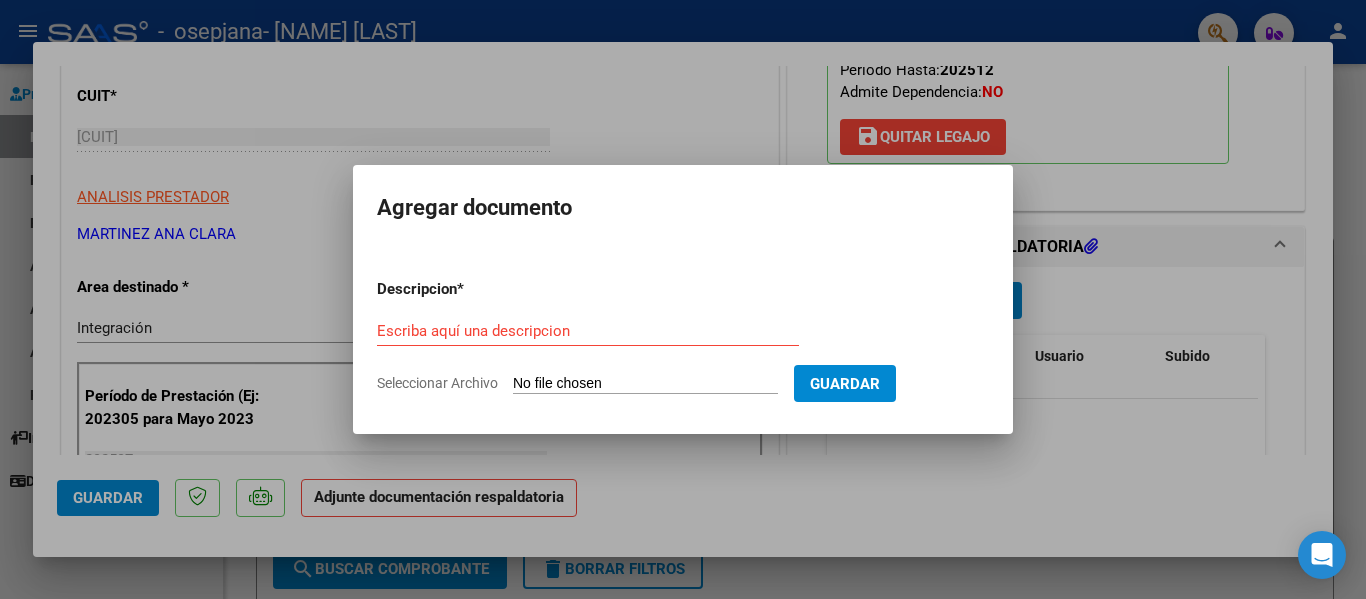 click on "Seleccionar Archivo" at bounding box center (645, 384) 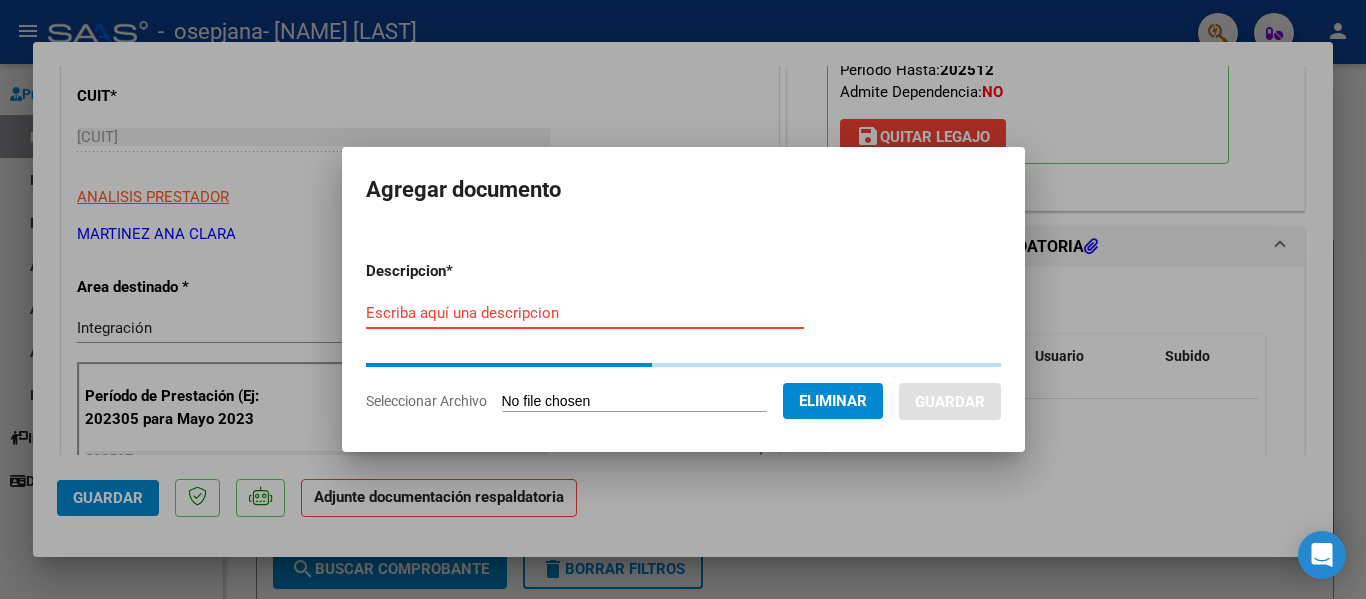click on "Escriba aquí una descripcion" at bounding box center [585, 313] 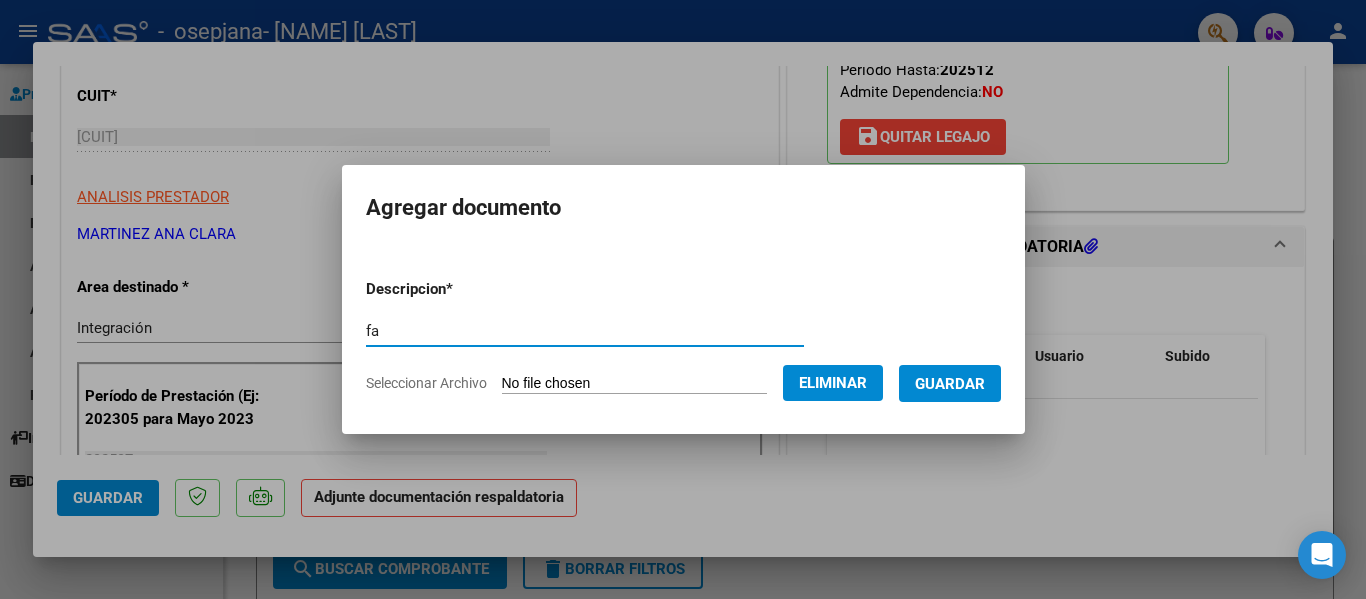 type on "f" 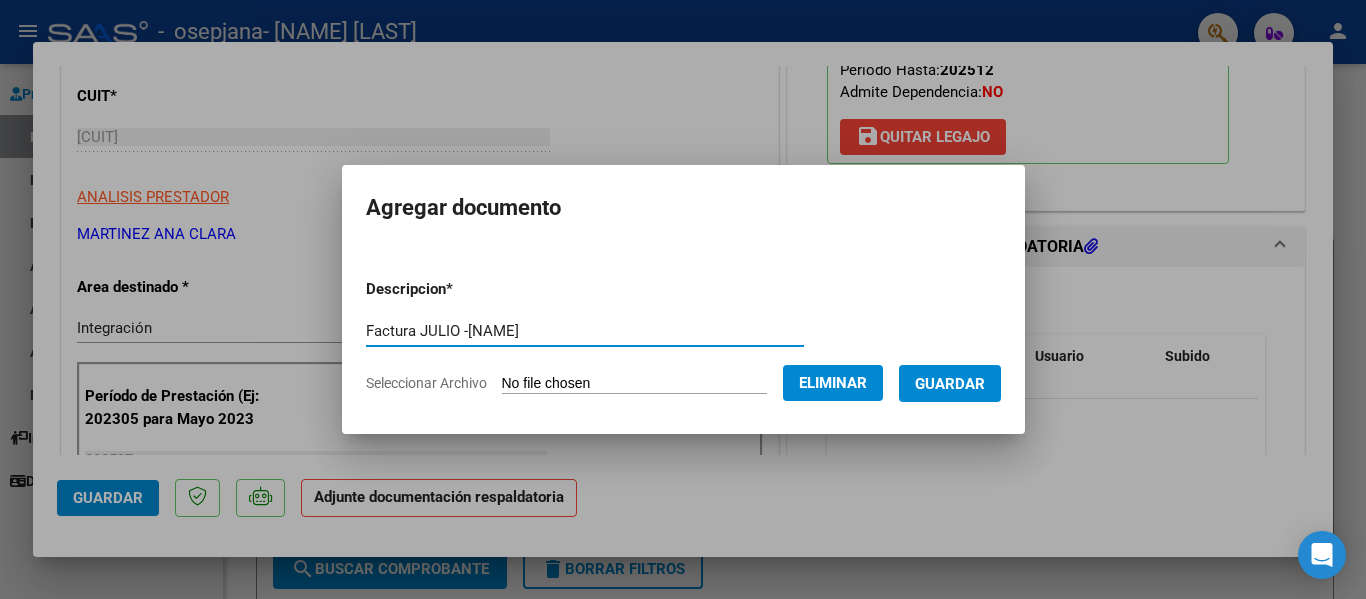 type on "Factura JULIO -[NAME]" 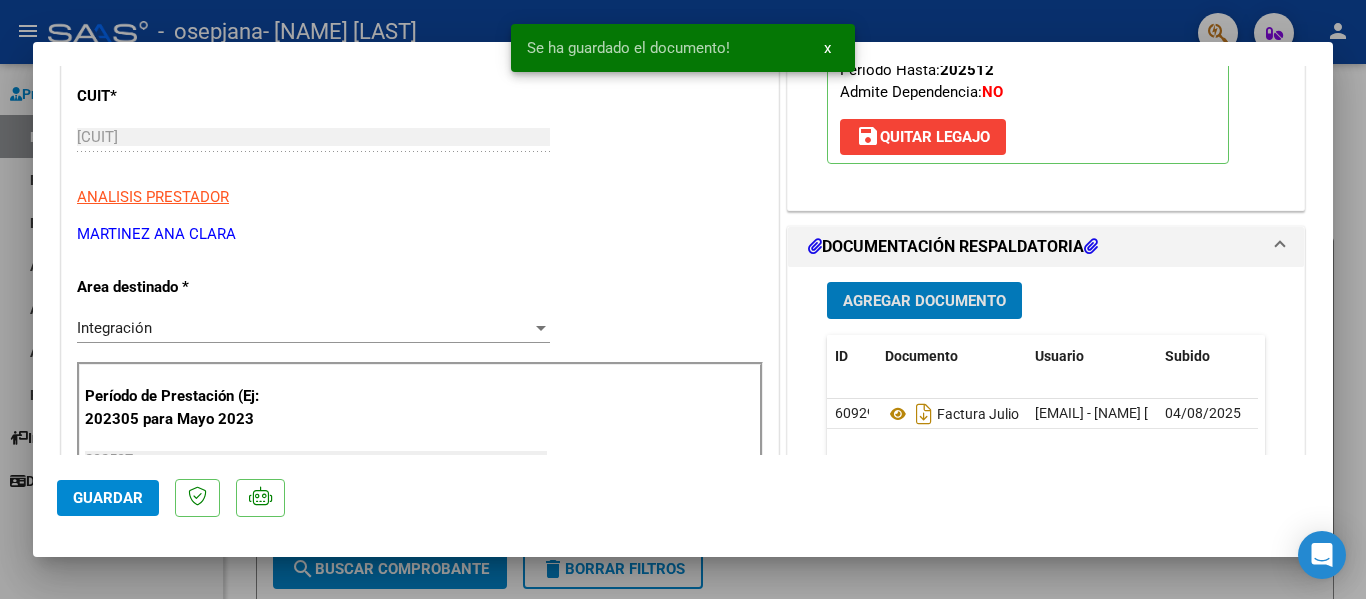 click on "Agregar Documento" at bounding box center [924, 301] 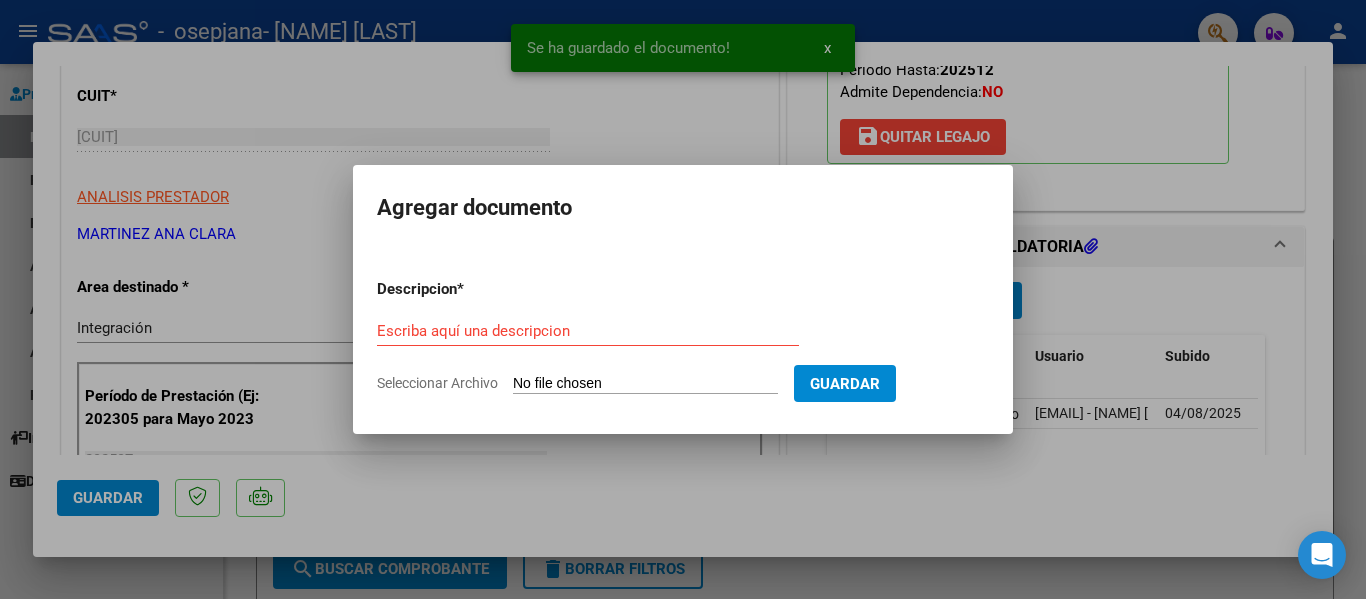 click on "Seleccionar Archivo" at bounding box center (645, 384) 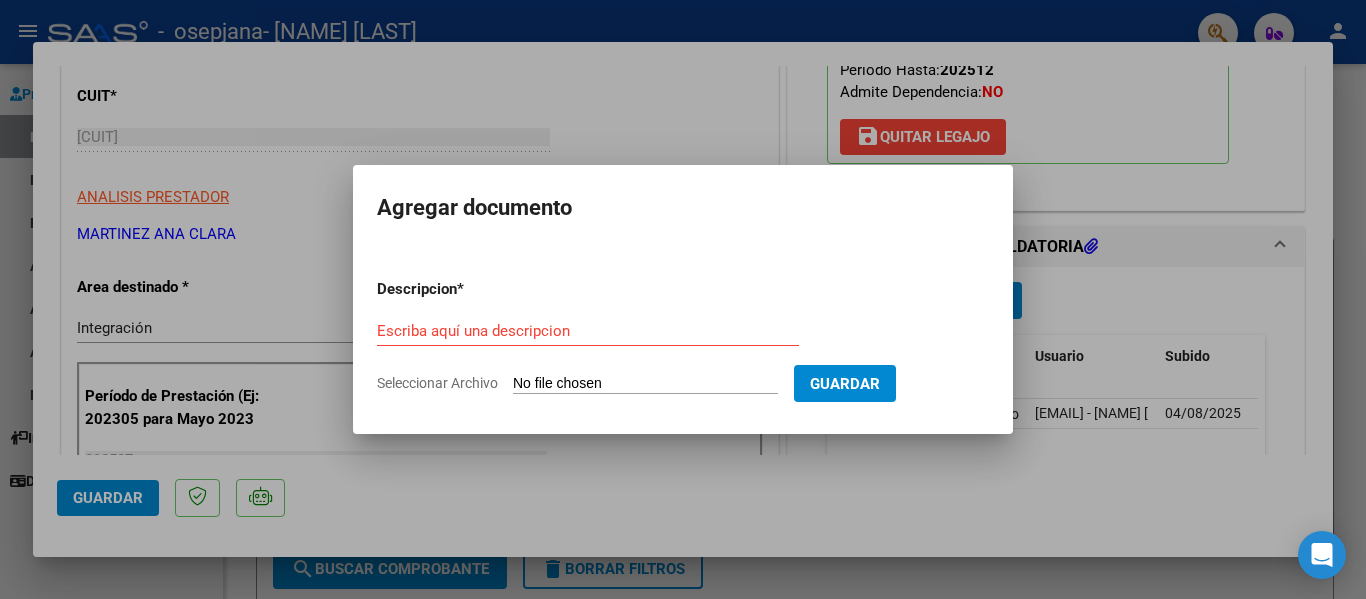 type on "C:\fakepath\Constatación de Comprobantes _ AFIP - JULIO 2025 - [NAME].pdf" 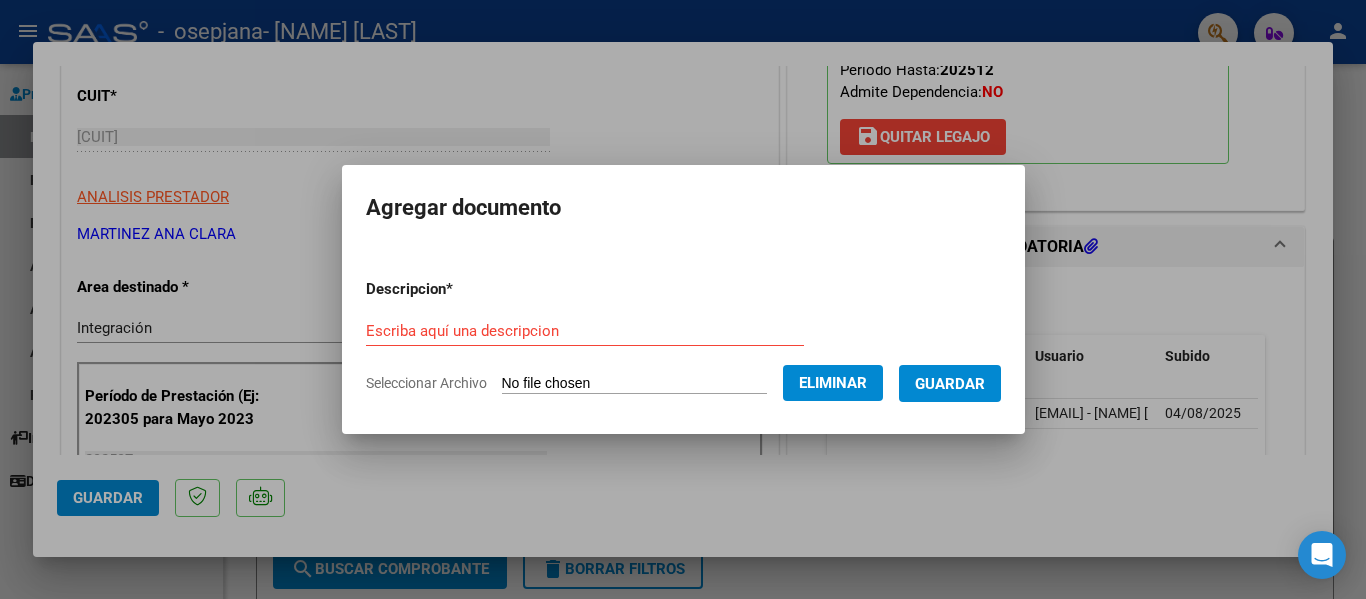 click on "Descripcion  *   Escriba aquí una descripcion  Seleccionar Archivo Eliminar Guardar" at bounding box center [683, 336] 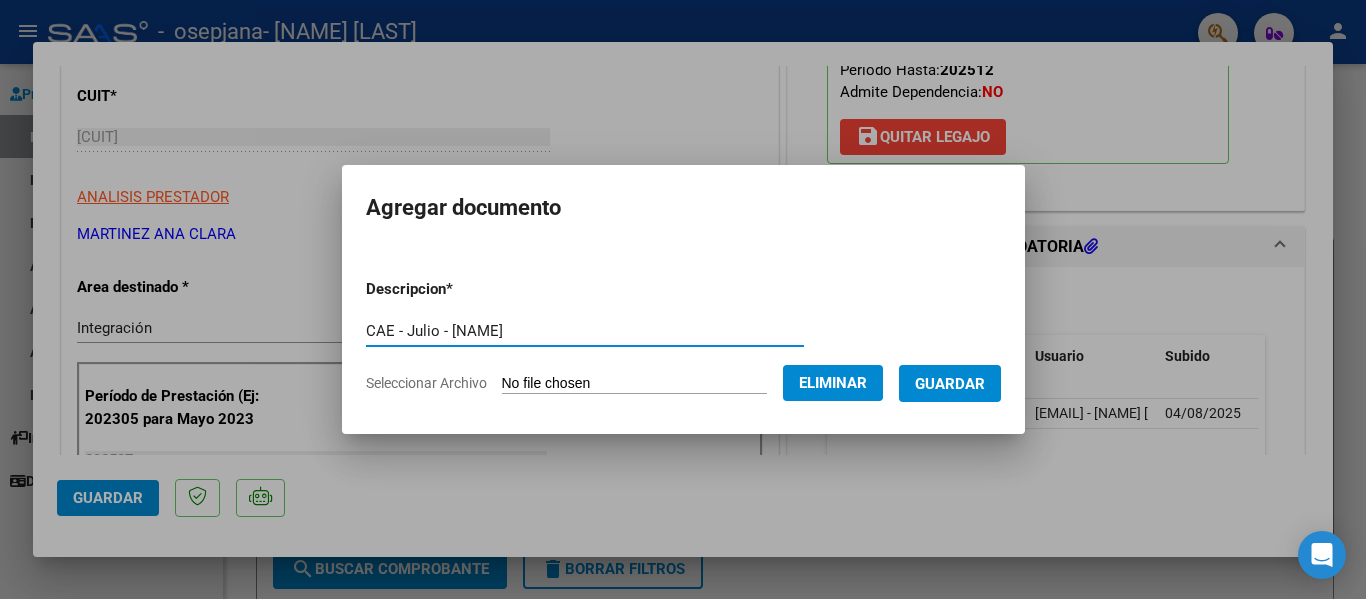 type on "CAE - Julio - [NAME]" 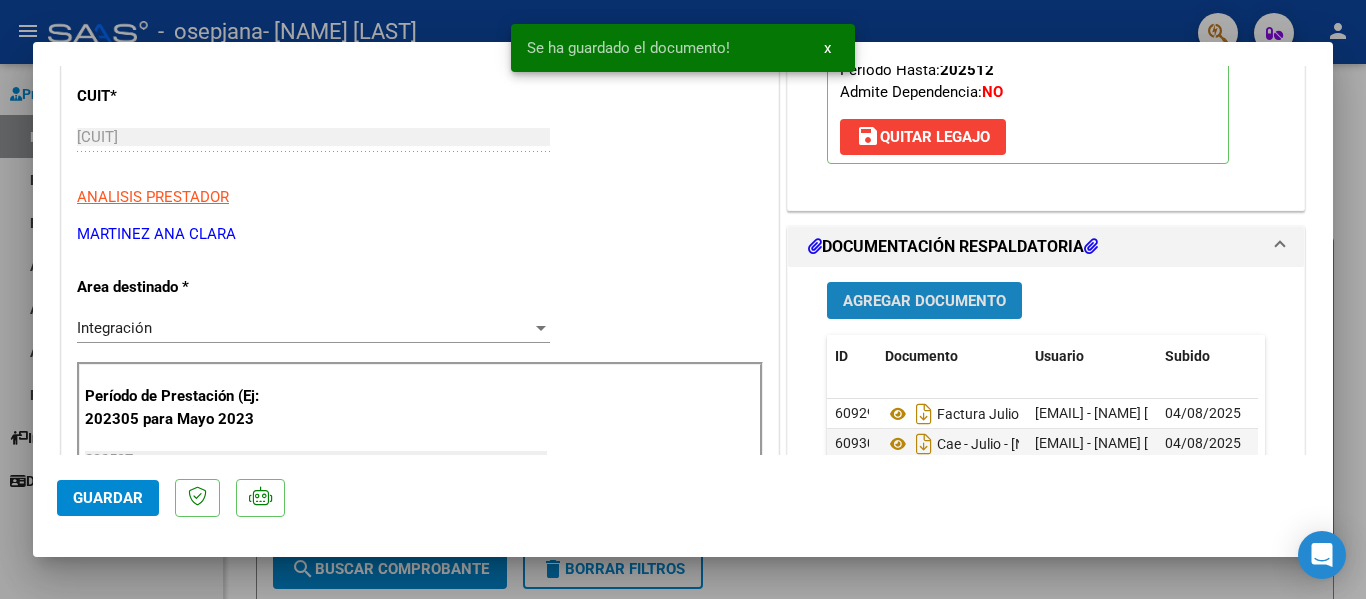 click on "Agregar Documento" at bounding box center [924, 301] 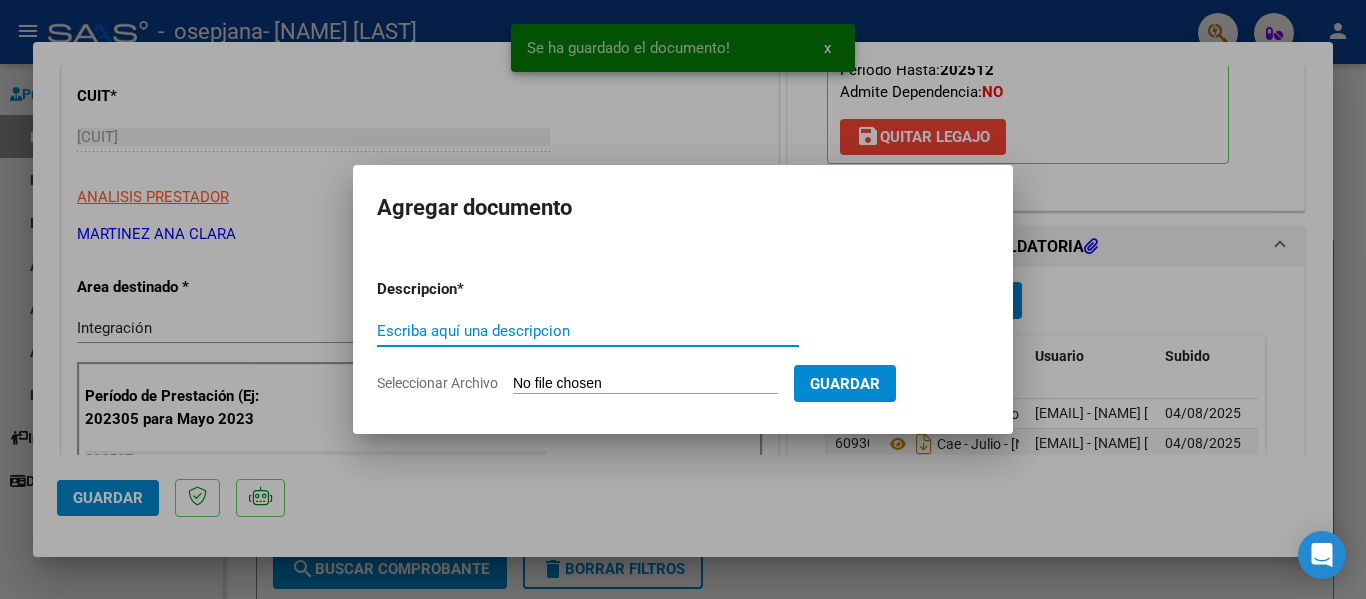 click on "Seleccionar Archivo" at bounding box center [645, 384] 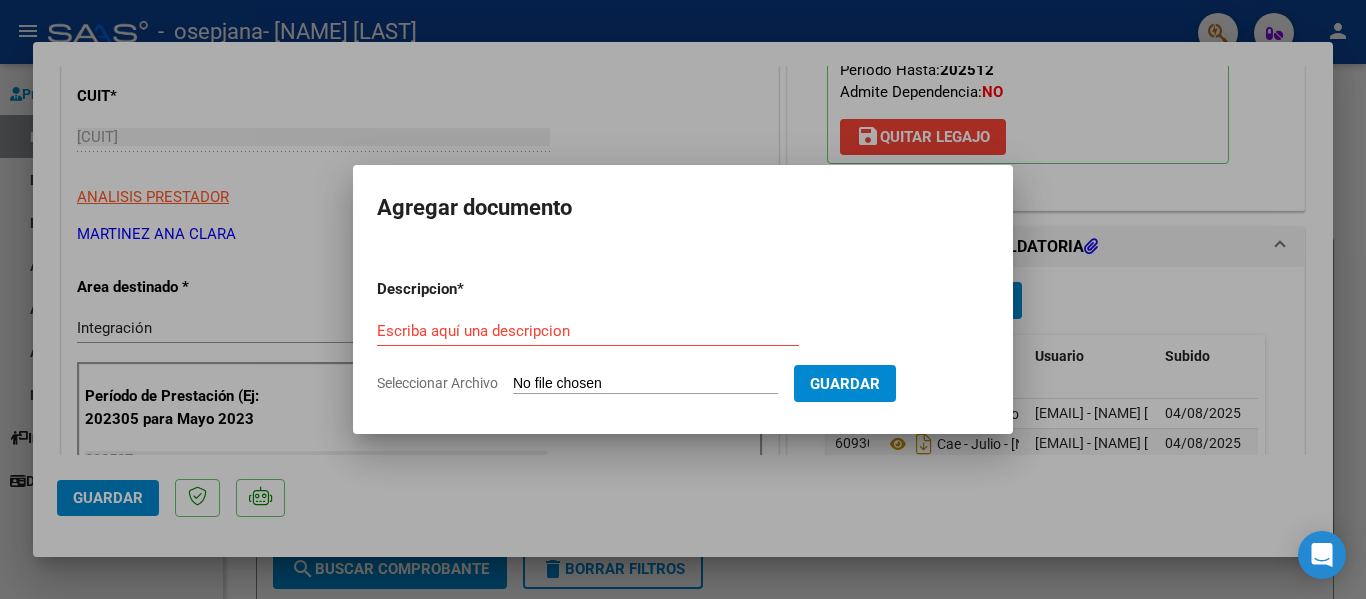 type on "C:\fakepath\Informe Psicopedagógico JULIO 25 - [NAME] [LAST].pdf" 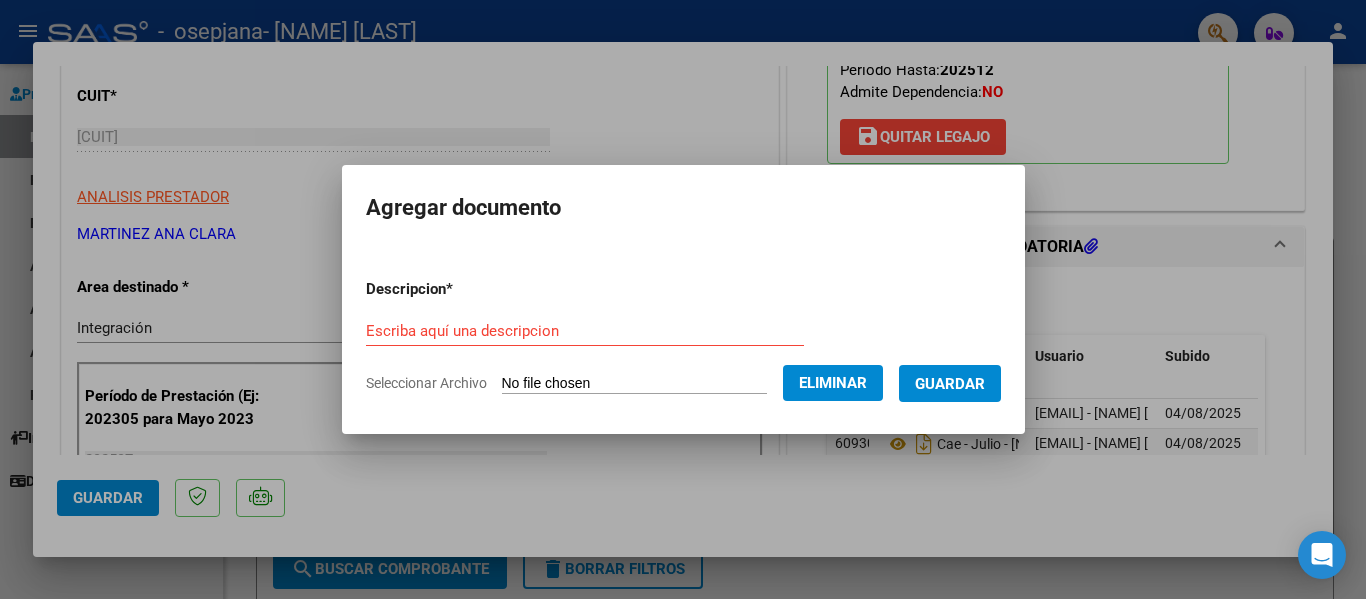 click on "Descripcion  *   Escriba aquí una descripcion  Seleccionar Archivo Eliminar Guardar" at bounding box center [683, 336] 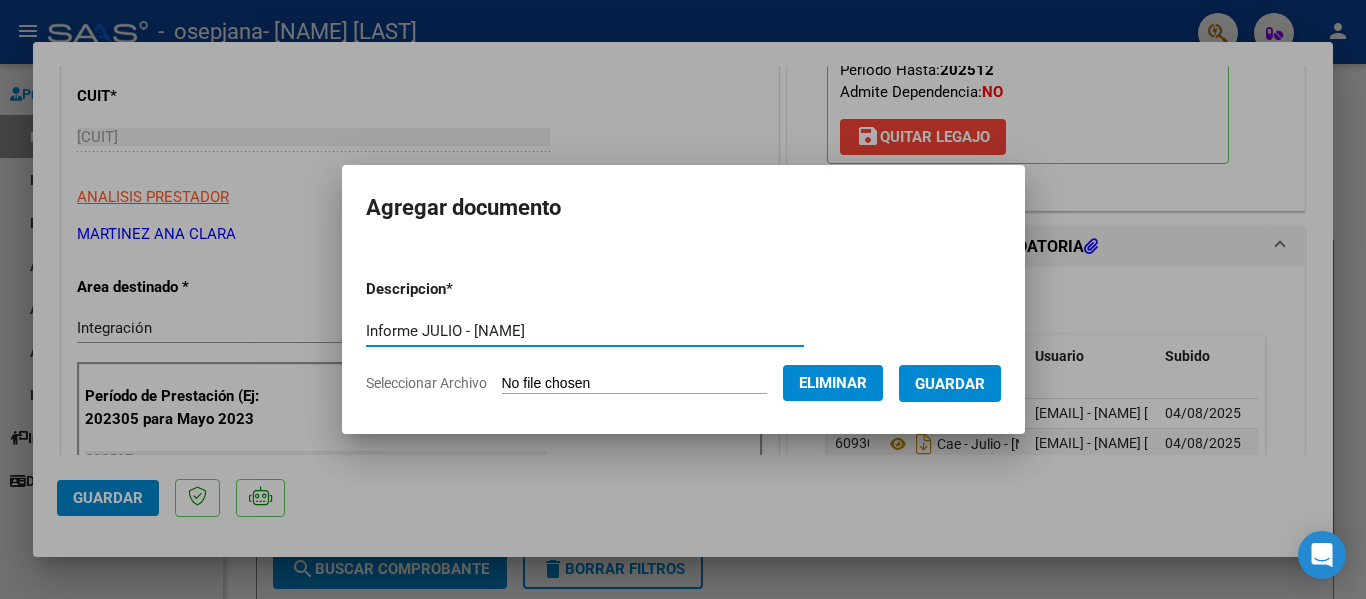 type on "Informe JULIO - [NAME]" 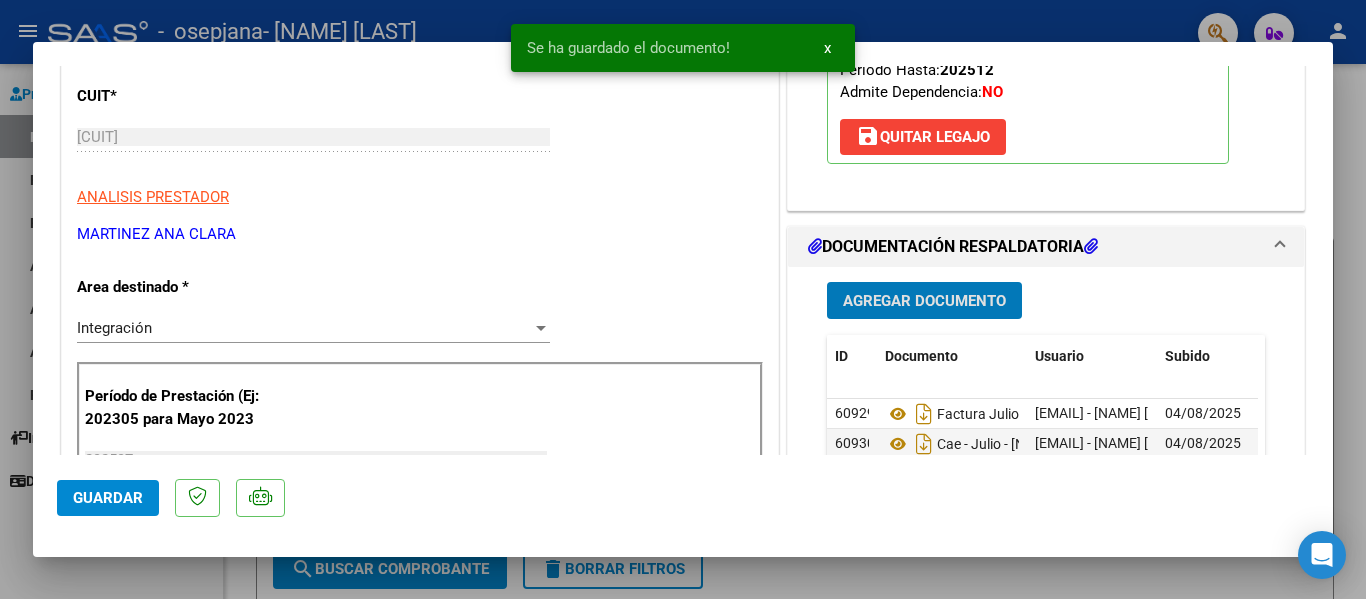 click on "Agregar Documento" at bounding box center [924, 301] 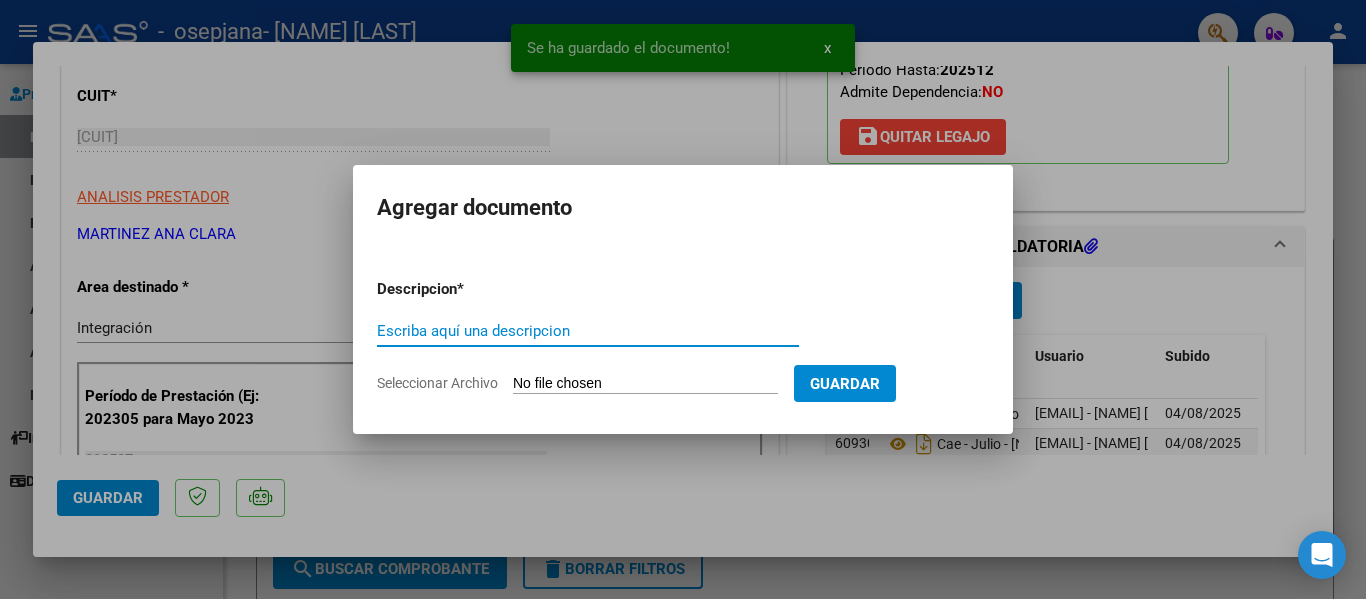 click on "Seleccionar Archivo" at bounding box center (645, 384) 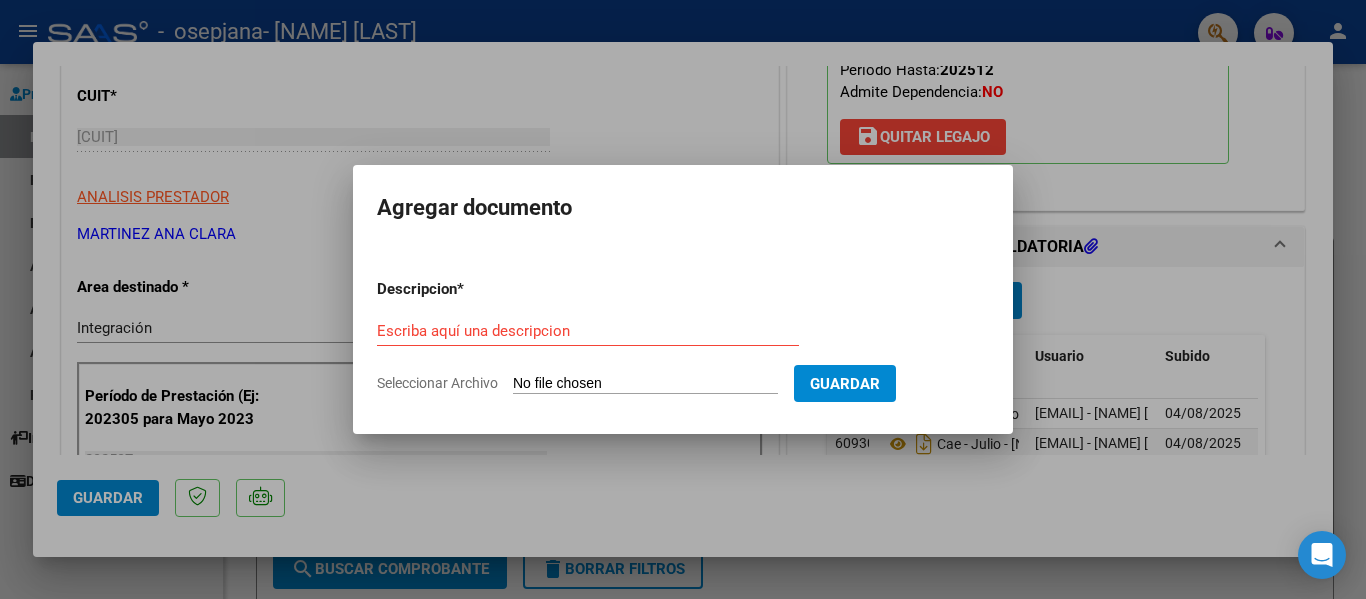 type on "C:\fakepath\Planilla asistencia JULIO 25 - [NAME].jpeg" 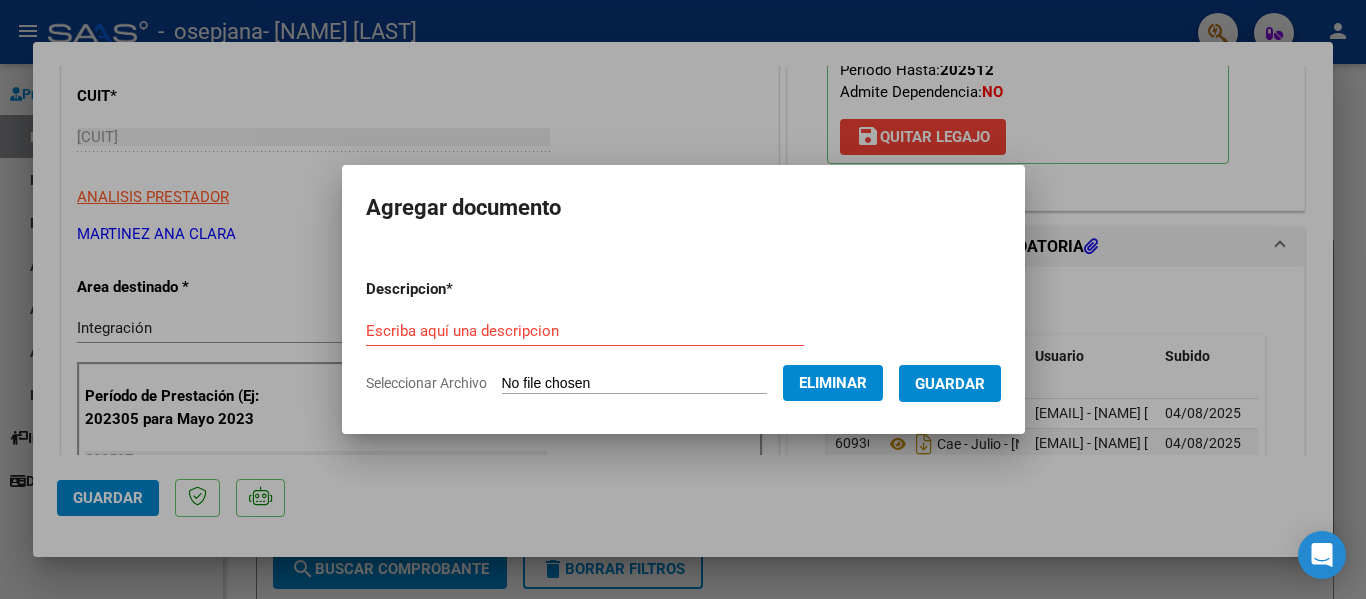 click on "Escriba aquí una descripcion" at bounding box center (585, 331) 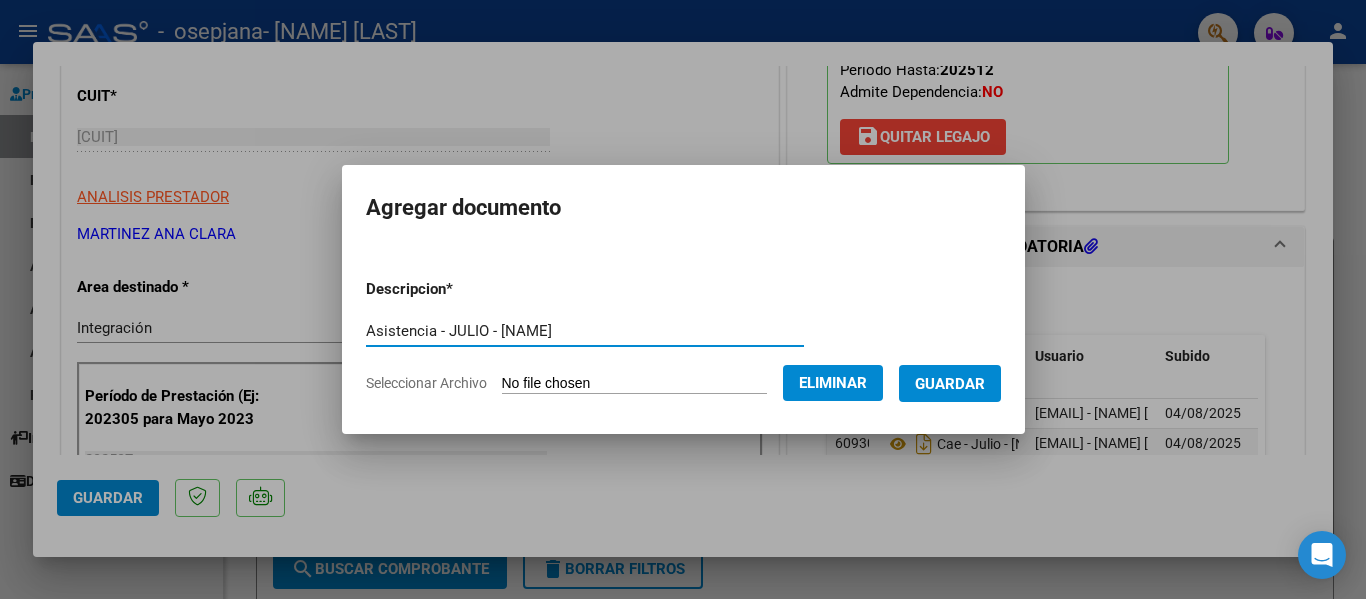 type on "Asistencia - JULIO - [NAME]" 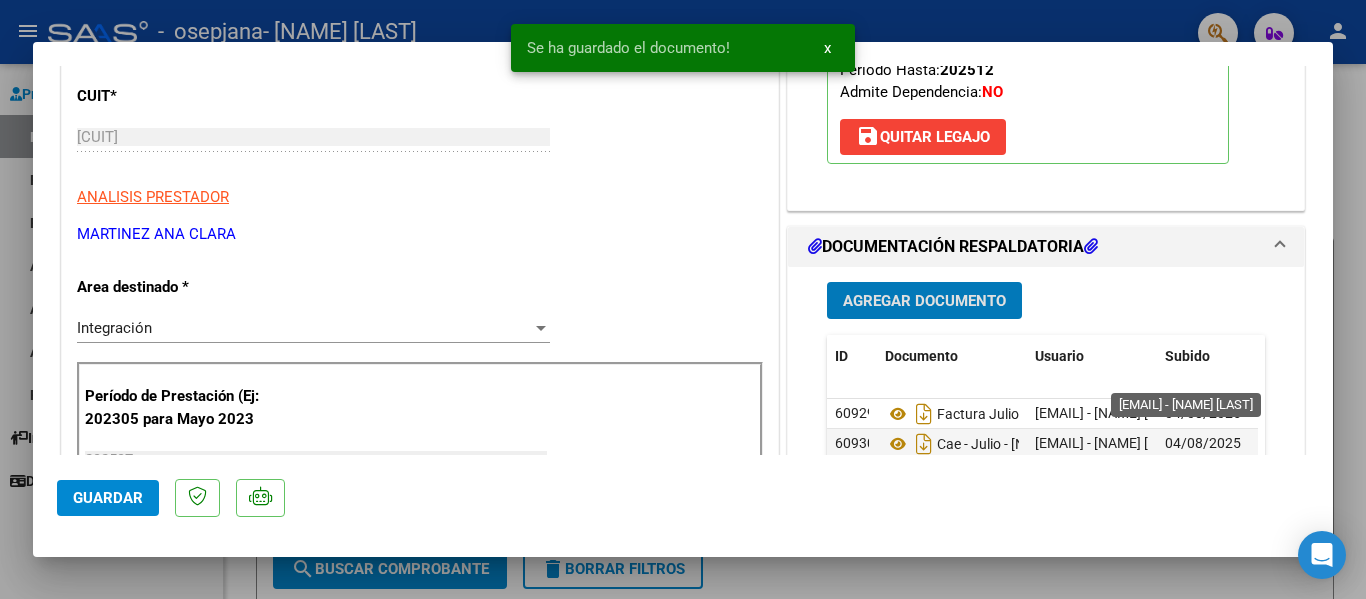 scroll, scrollTop: 400, scrollLeft: 0, axis: vertical 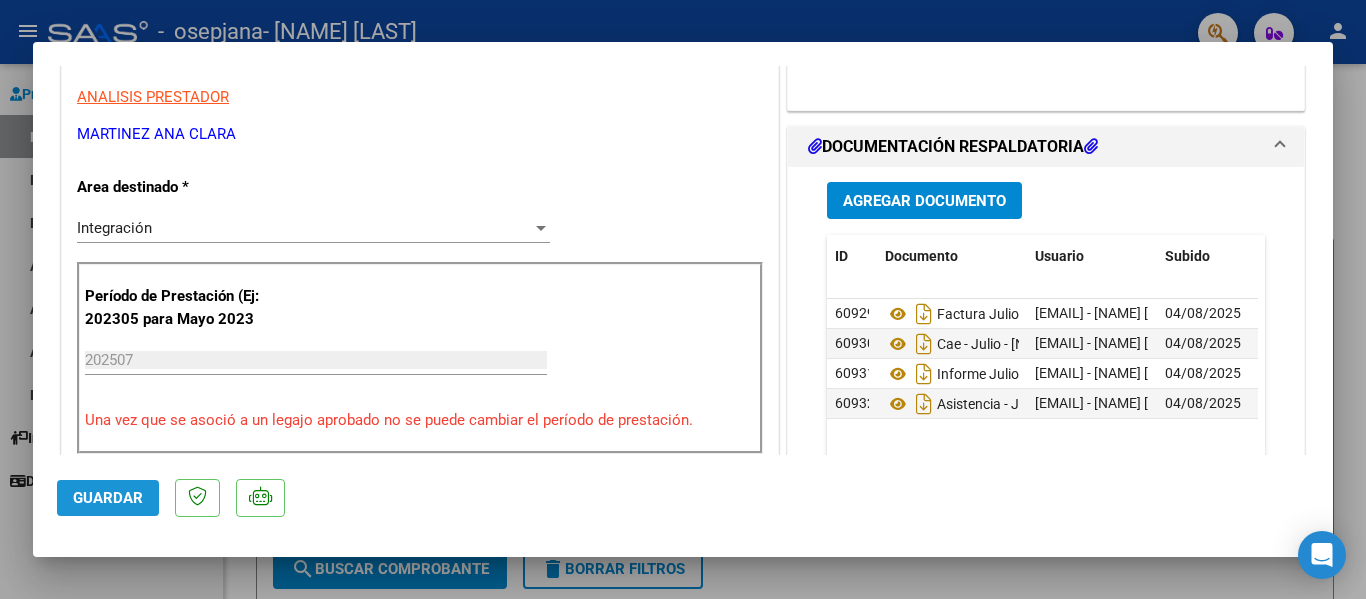 click on "Guardar" 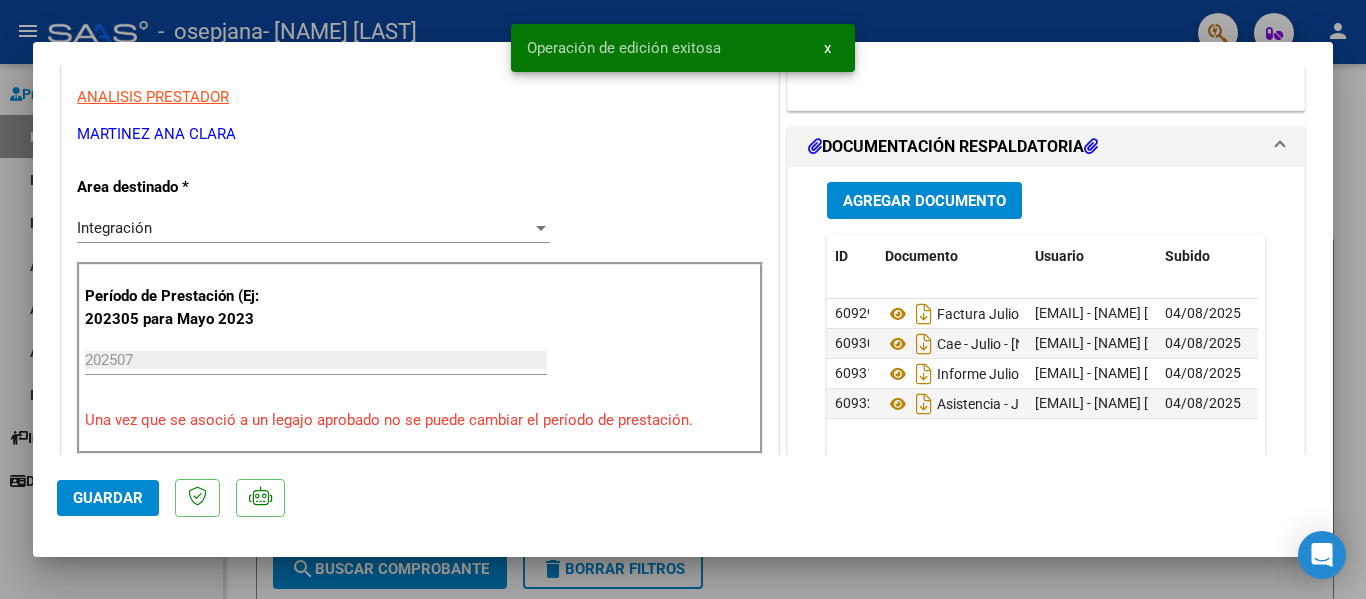 click on "Guardar" 